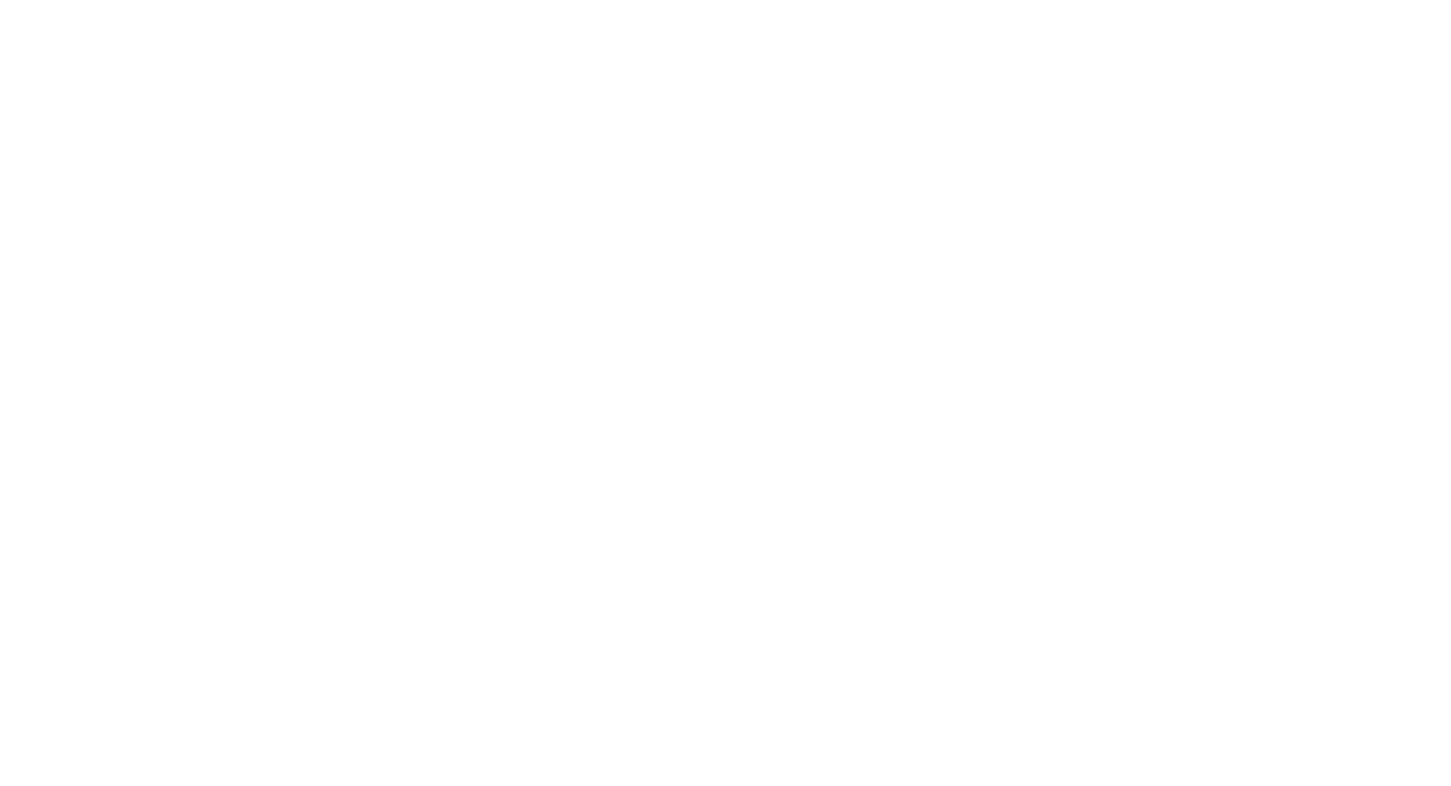 scroll, scrollTop: 0, scrollLeft: 0, axis: both 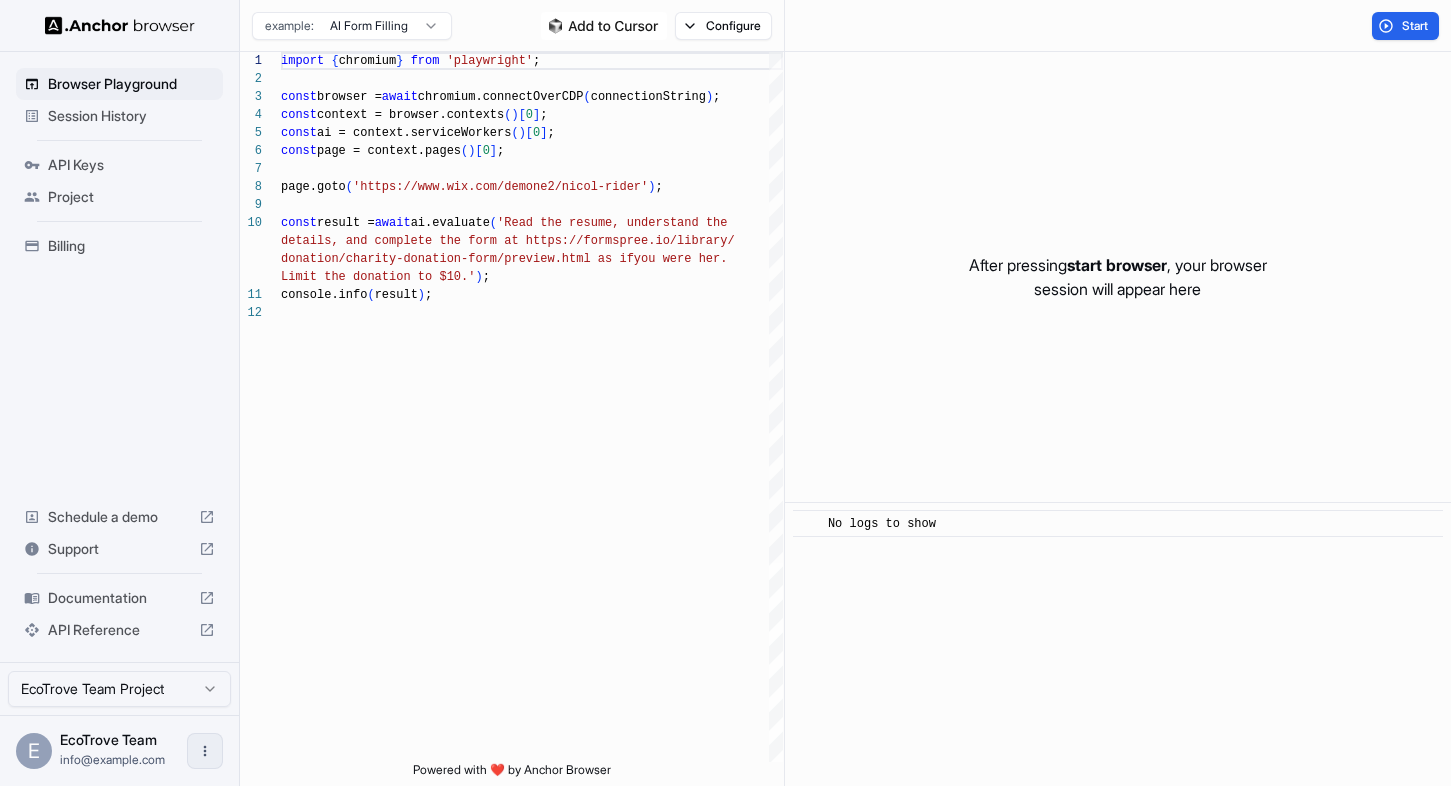 click at bounding box center [205, 751] 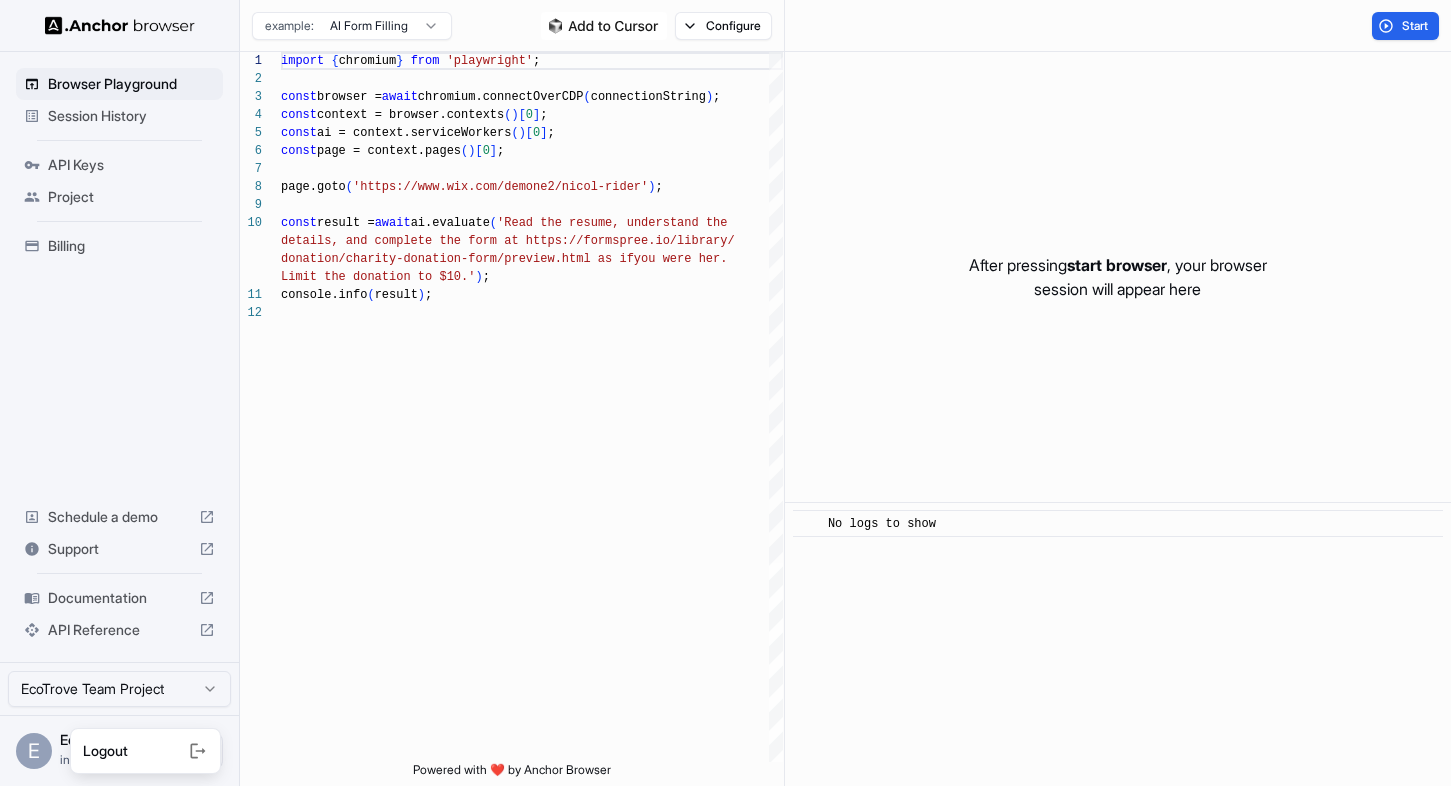 click at bounding box center [168, 751] 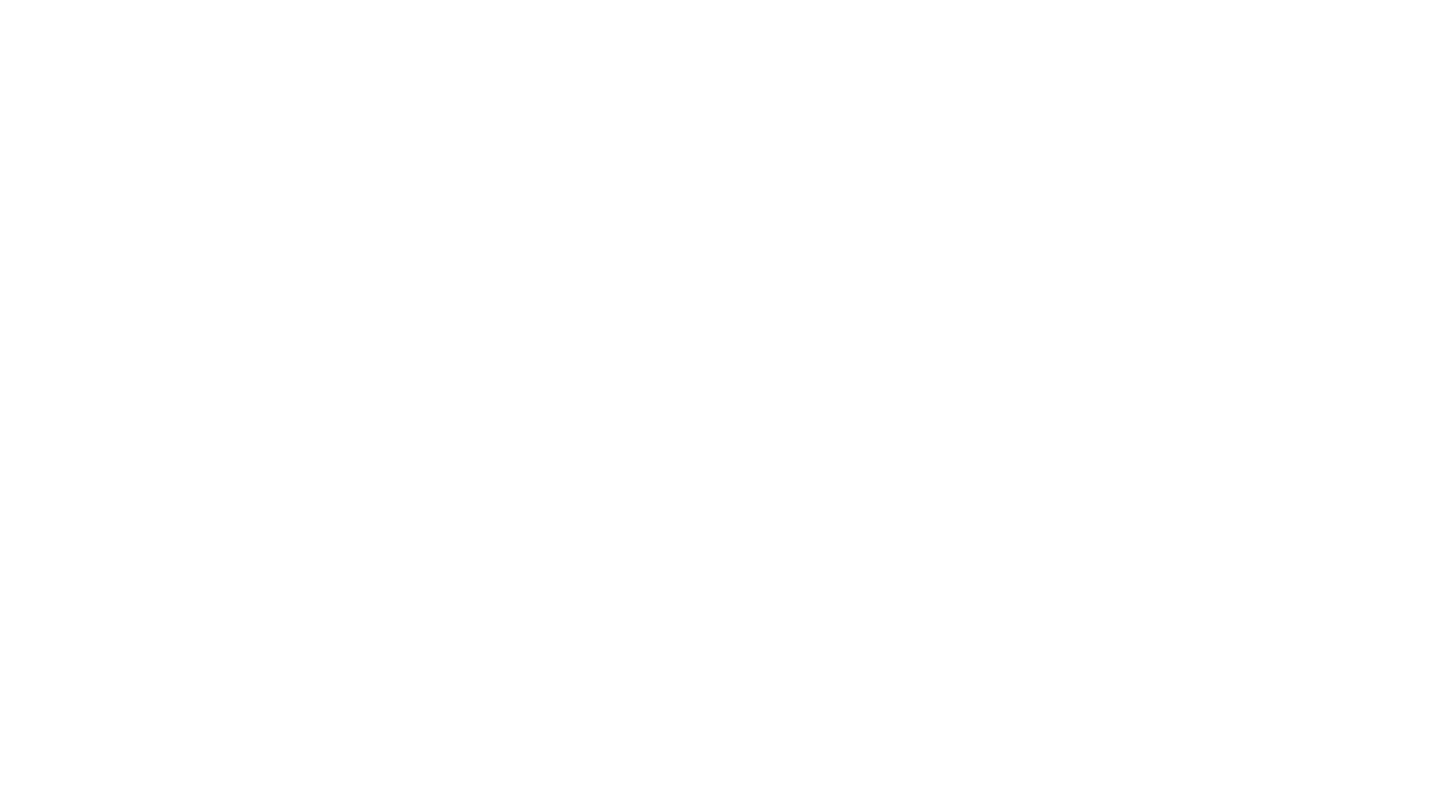 scroll, scrollTop: 0, scrollLeft: 0, axis: both 